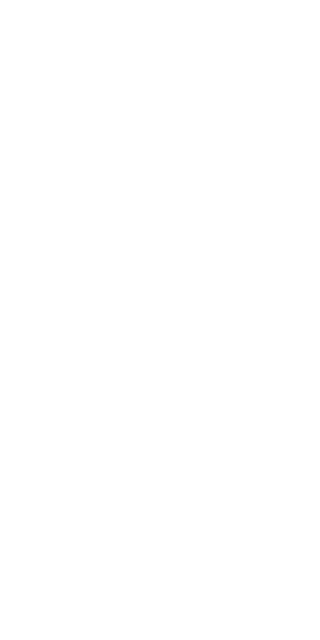 scroll, scrollTop: 0, scrollLeft: 0, axis: both 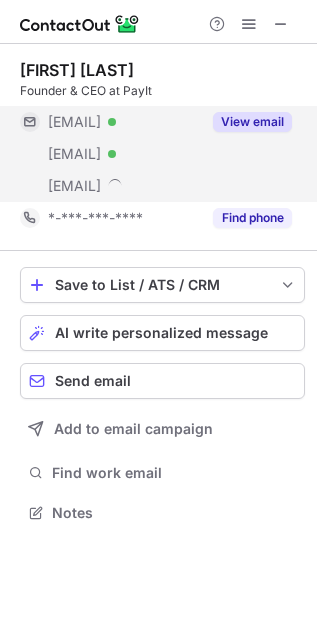 click on "View email" at bounding box center (252, 122) 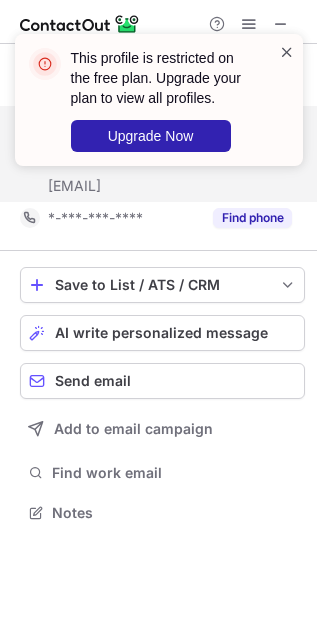 click at bounding box center [287, 52] 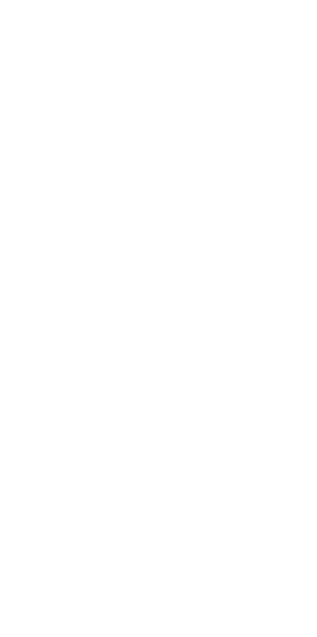scroll, scrollTop: 0, scrollLeft: 0, axis: both 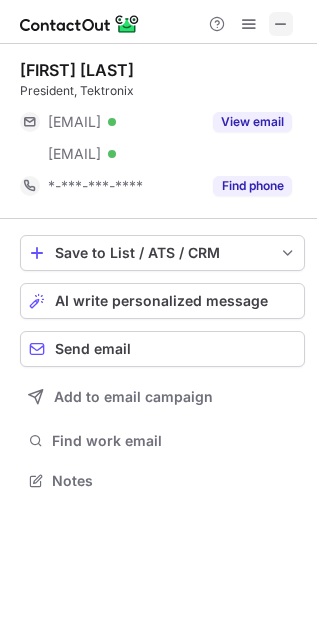 click at bounding box center [281, 24] 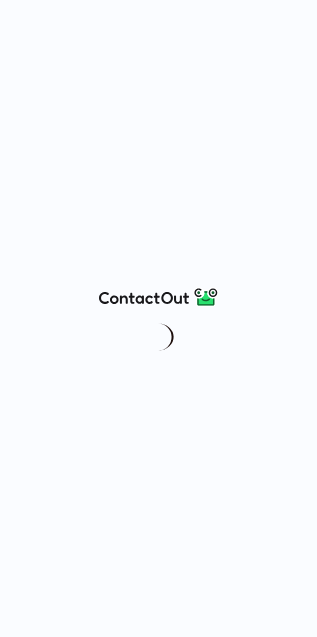scroll, scrollTop: 0, scrollLeft: 0, axis: both 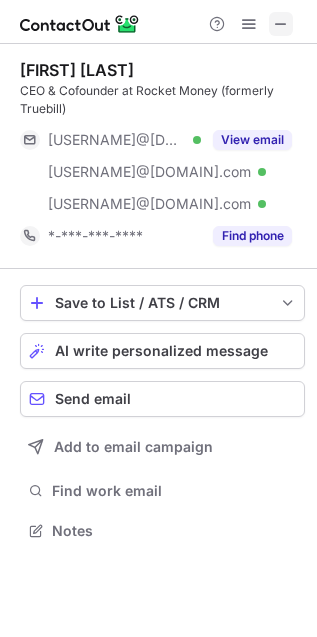 click at bounding box center [281, 24] 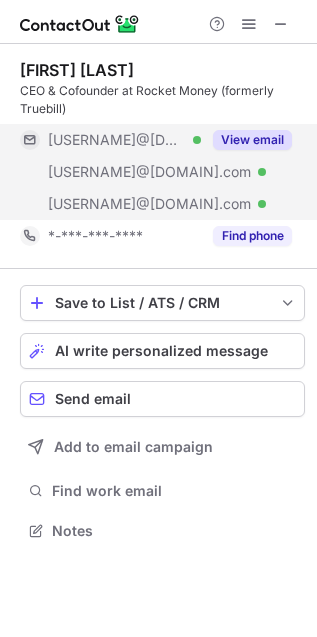 click on "View email" at bounding box center [246, 140] 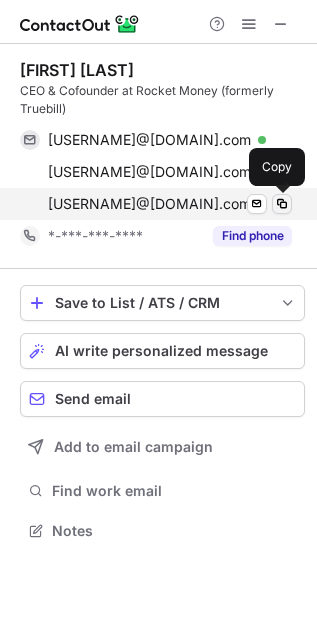 click at bounding box center [282, 204] 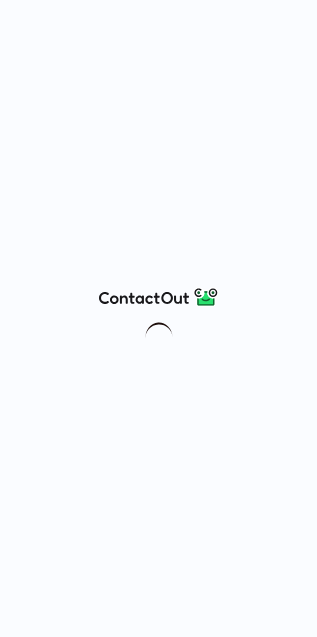scroll, scrollTop: 0, scrollLeft: 0, axis: both 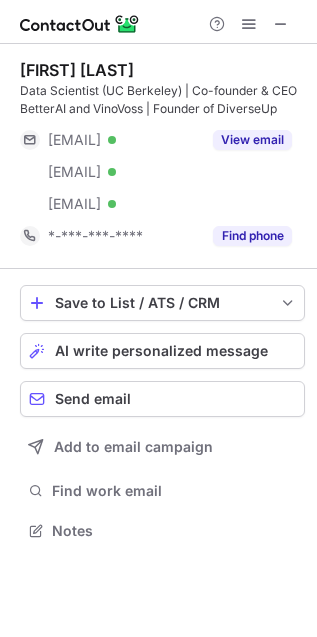 click at bounding box center [281, 24] 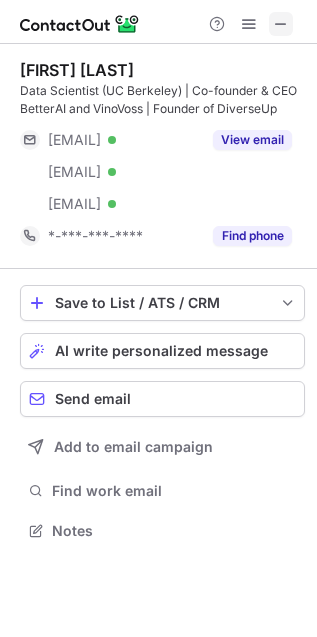 click at bounding box center [281, 24] 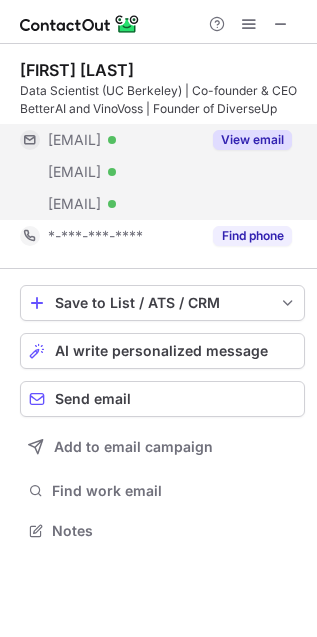 click on "View email" at bounding box center (252, 140) 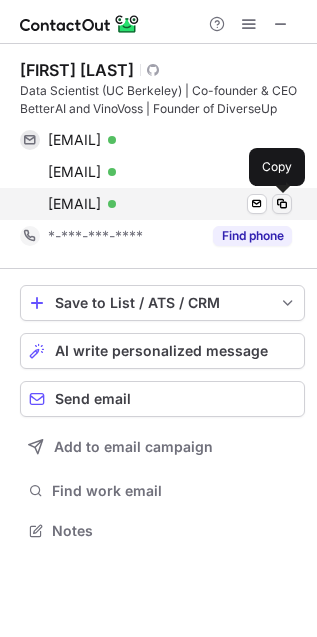 click at bounding box center [282, 204] 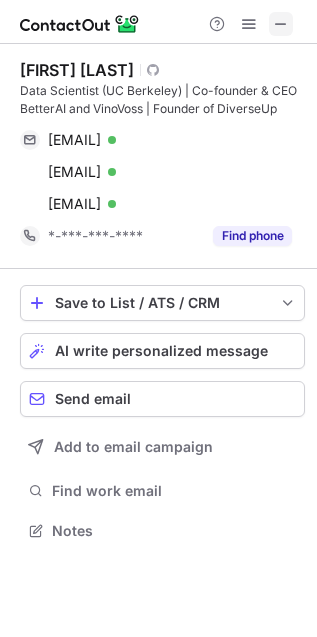 click at bounding box center (281, 24) 